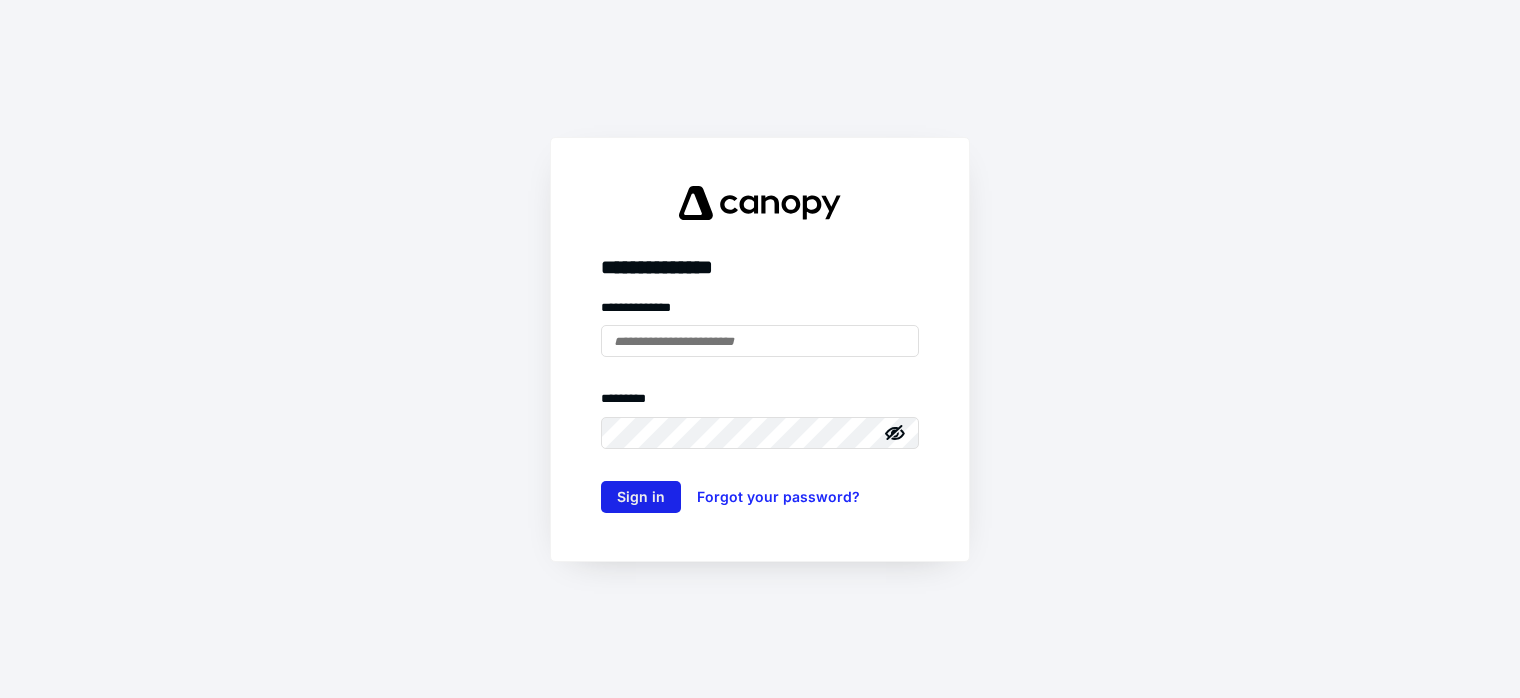 scroll, scrollTop: 0, scrollLeft: 0, axis: both 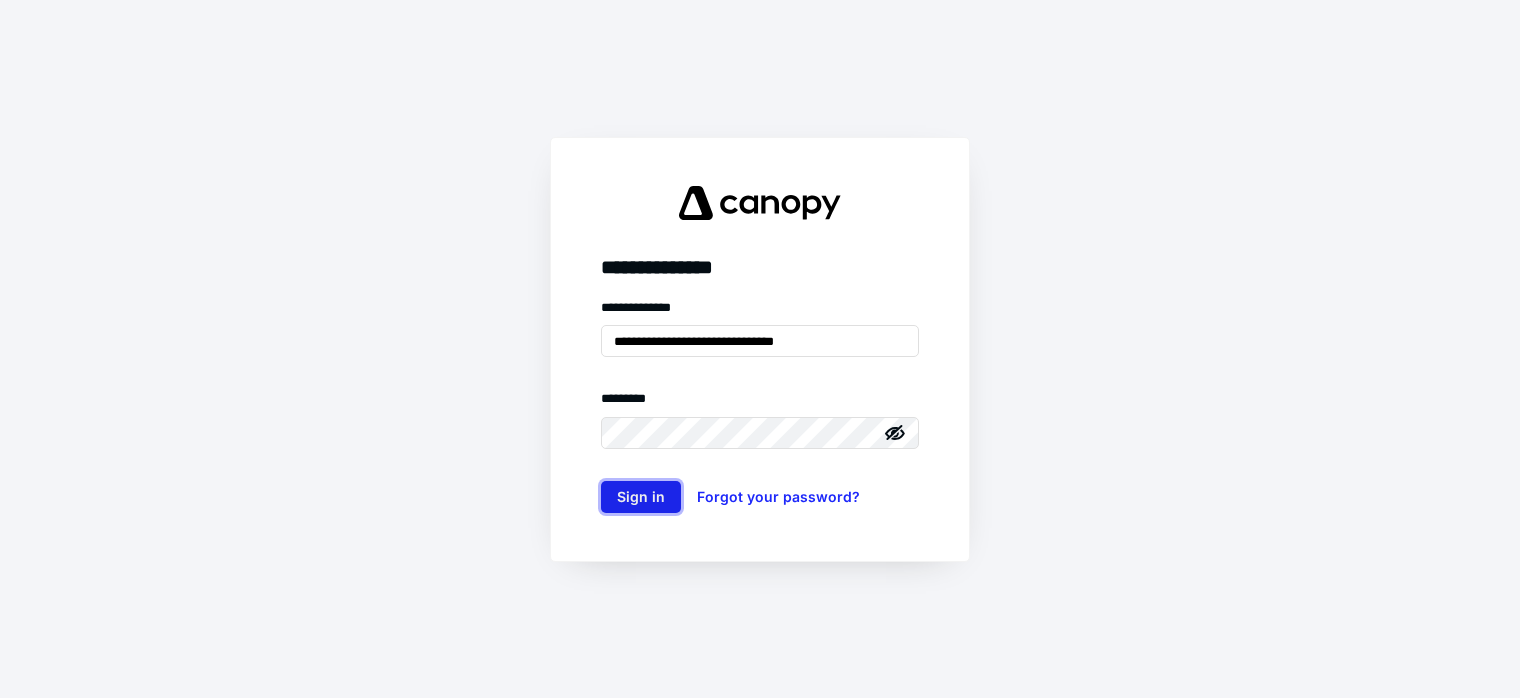 click on "Sign in" at bounding box center [641, 497] 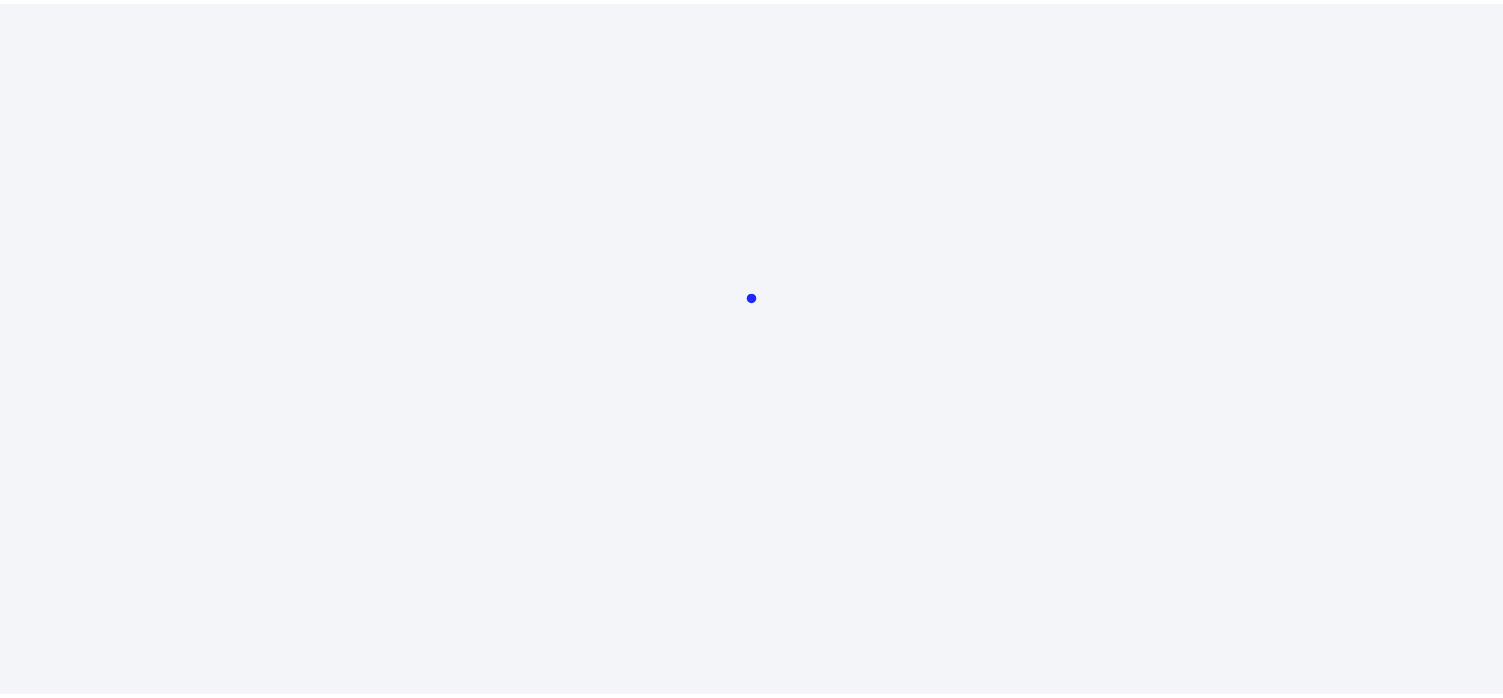 scroll, scrollTop: 0, scrollLeft: 0, axis: both 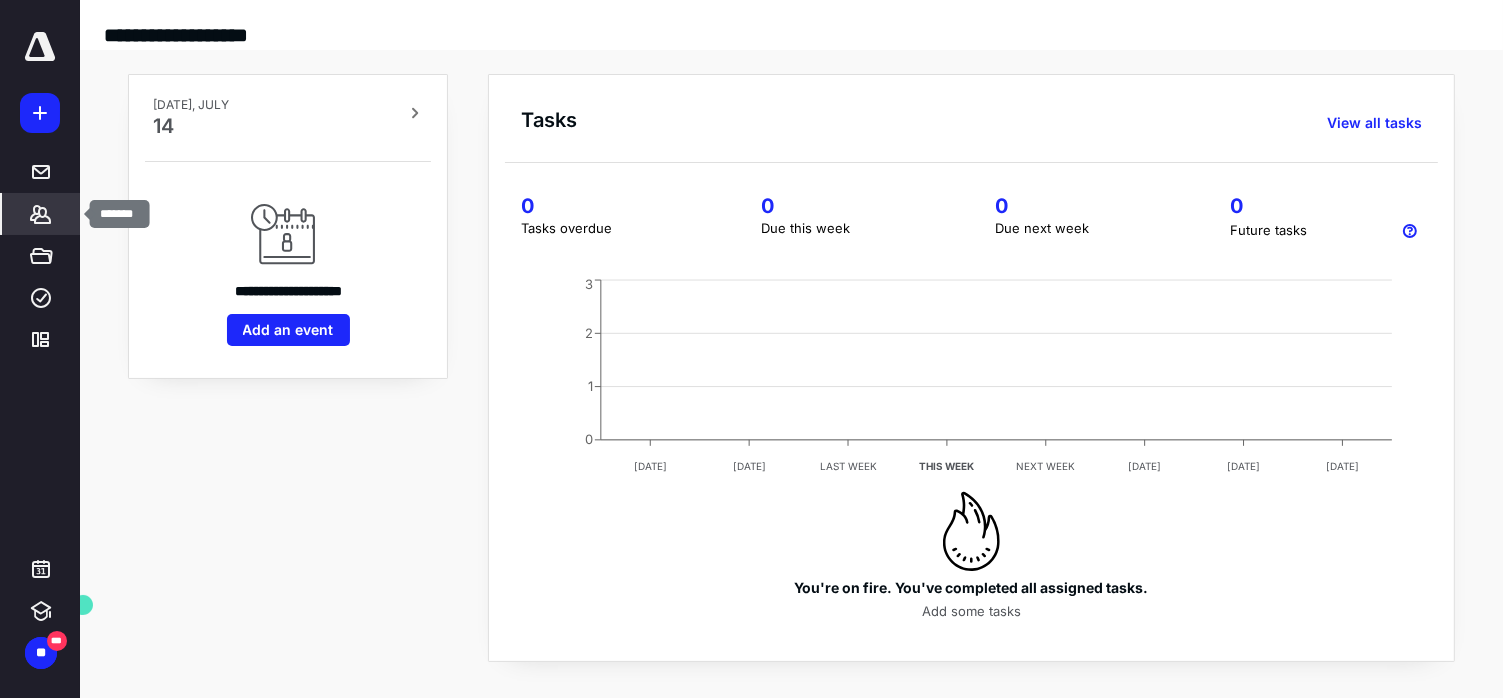 click 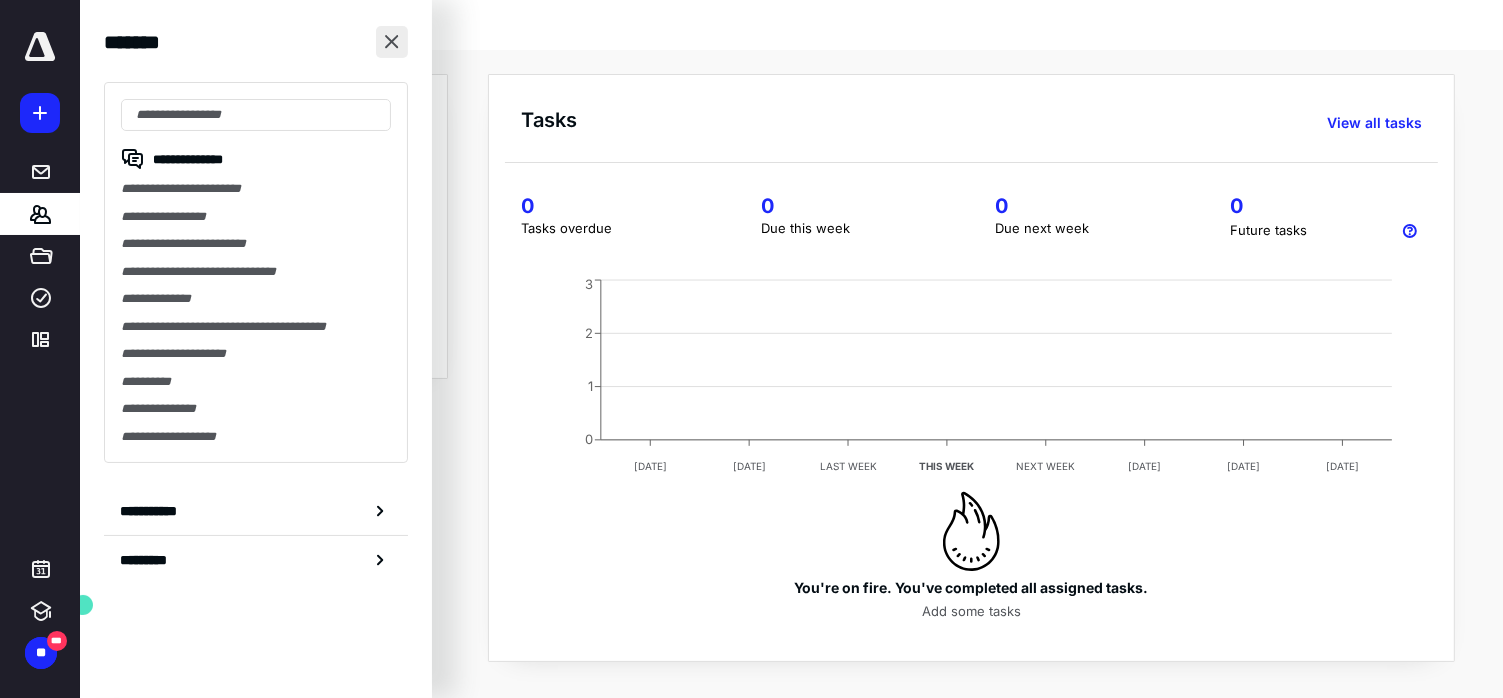 click at bounding box center (392, 42) 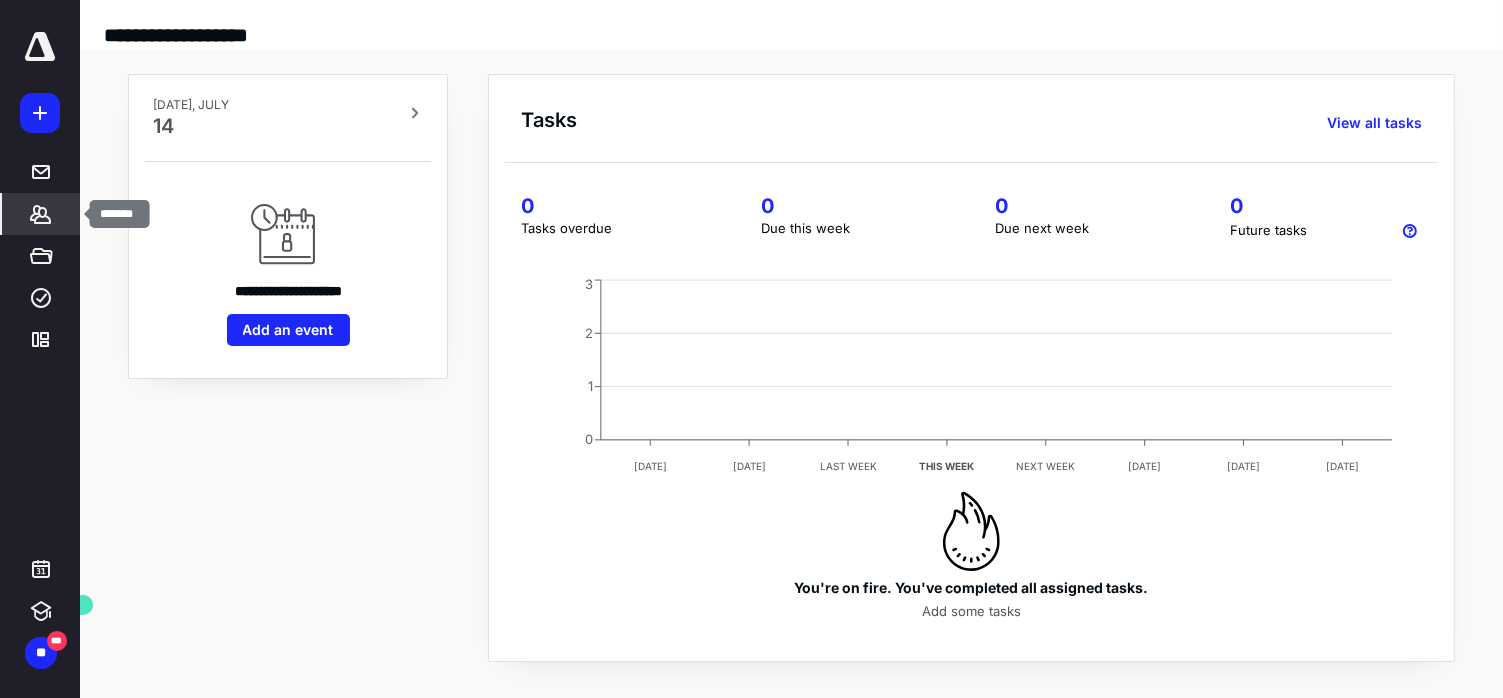 click 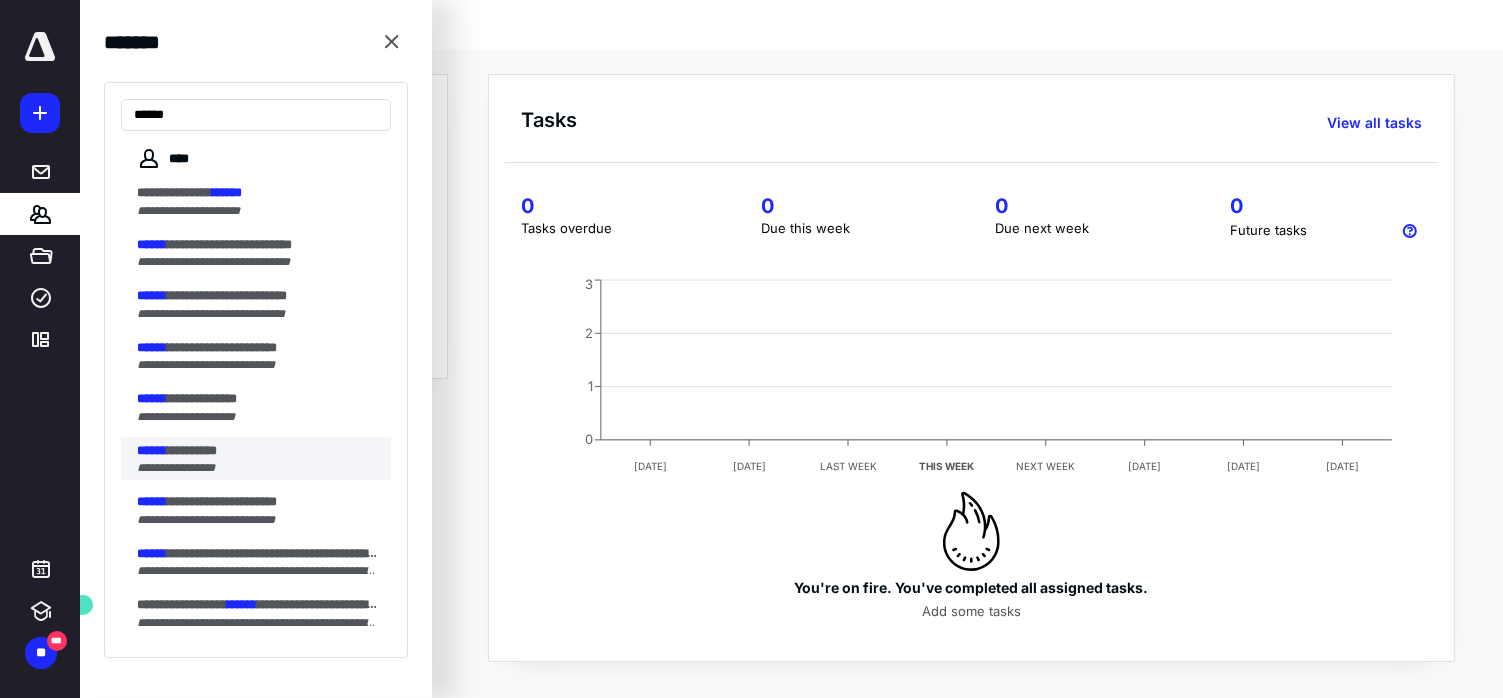 type on "******" 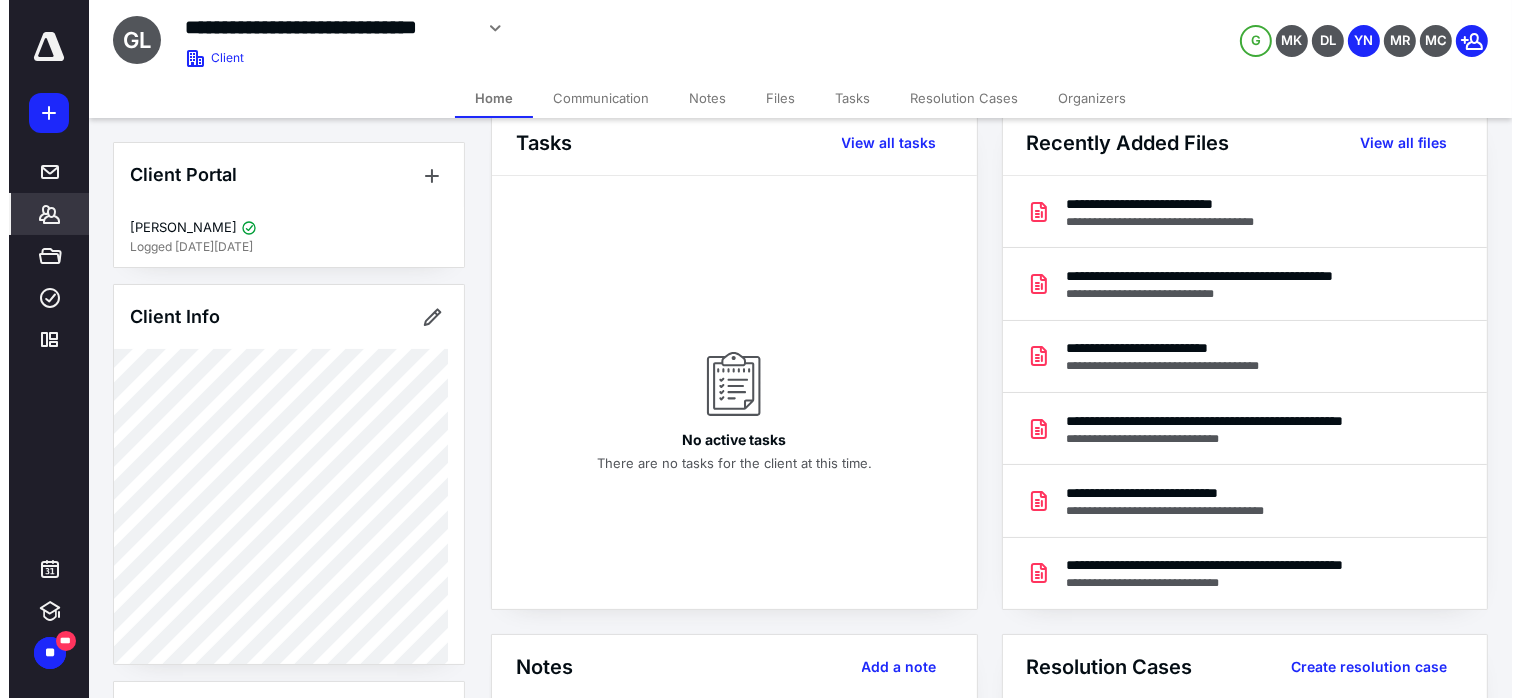 scroll, scrollTop: 0, scrollLeft: 0, axis: both 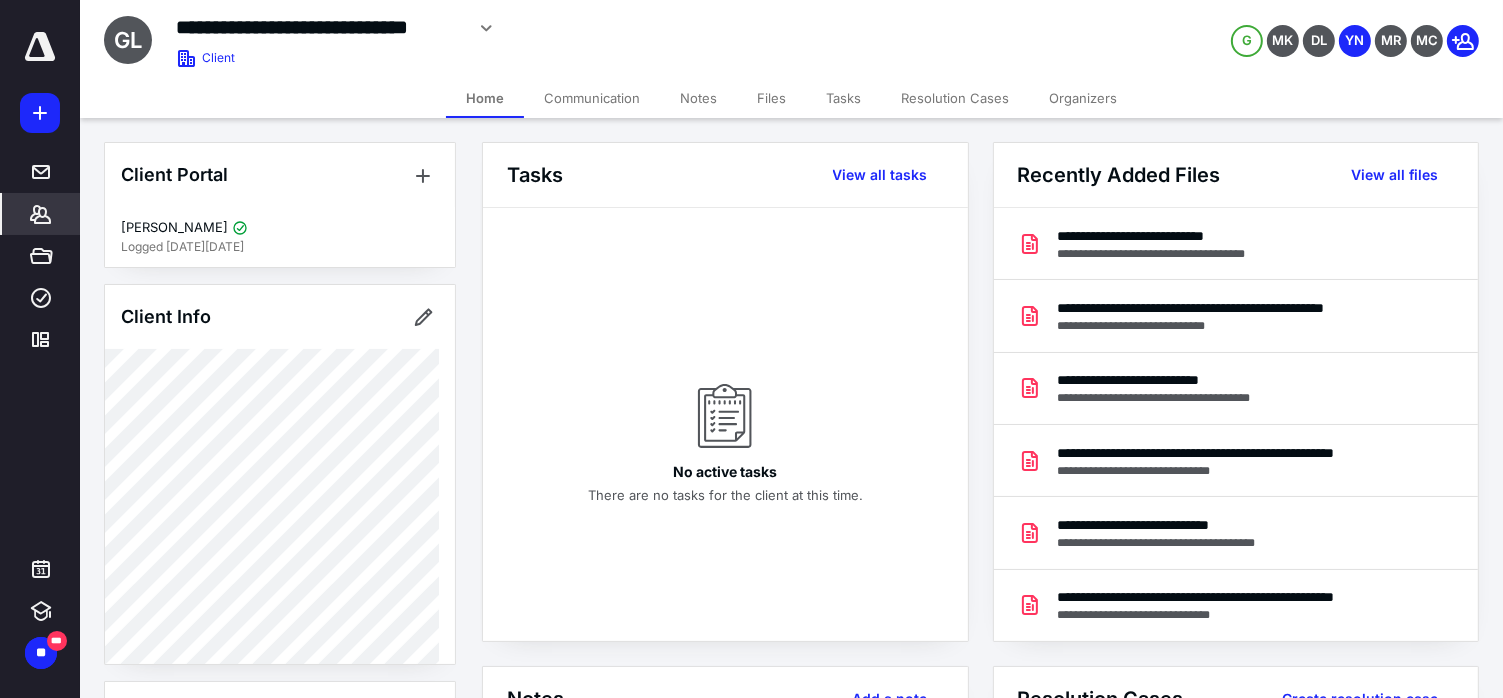 click on "Files" at bounding box center (771, 98) 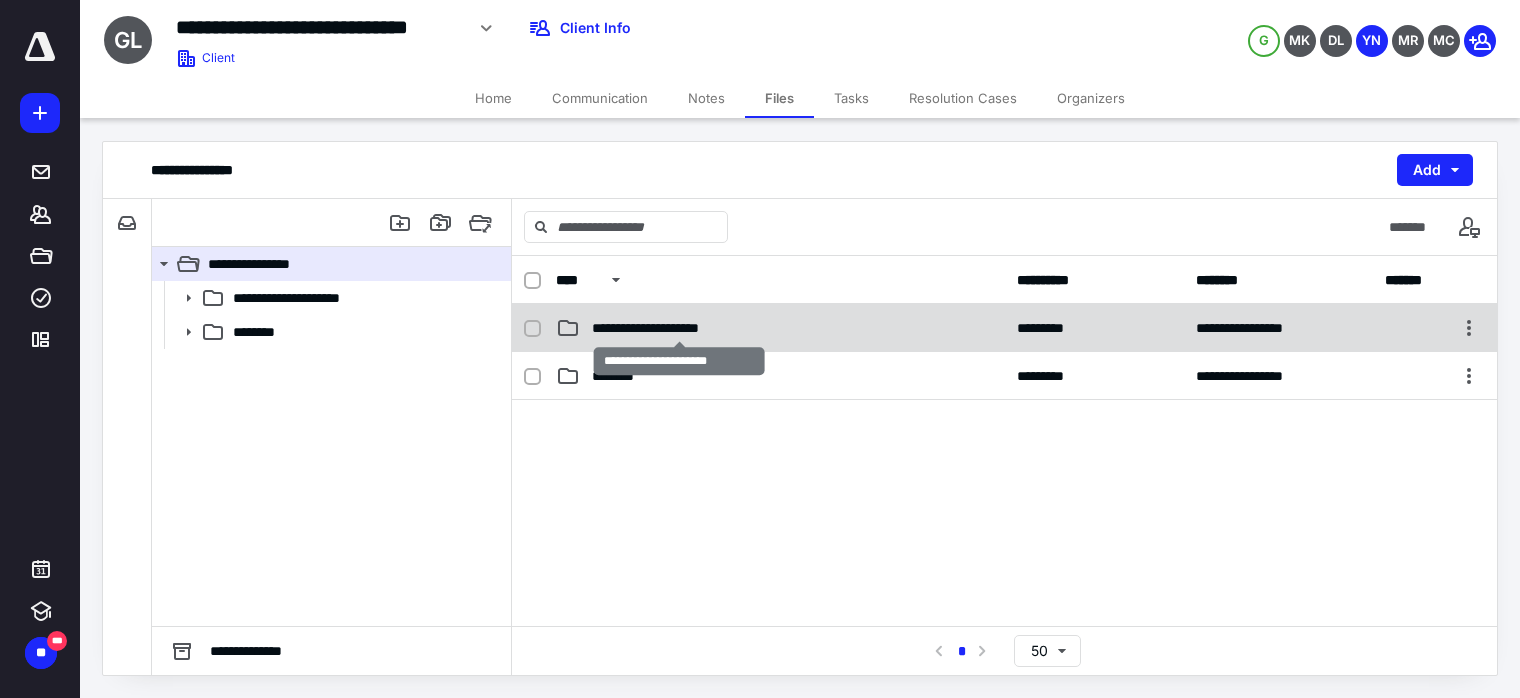click on "**********" at bounding box center [679, 328] 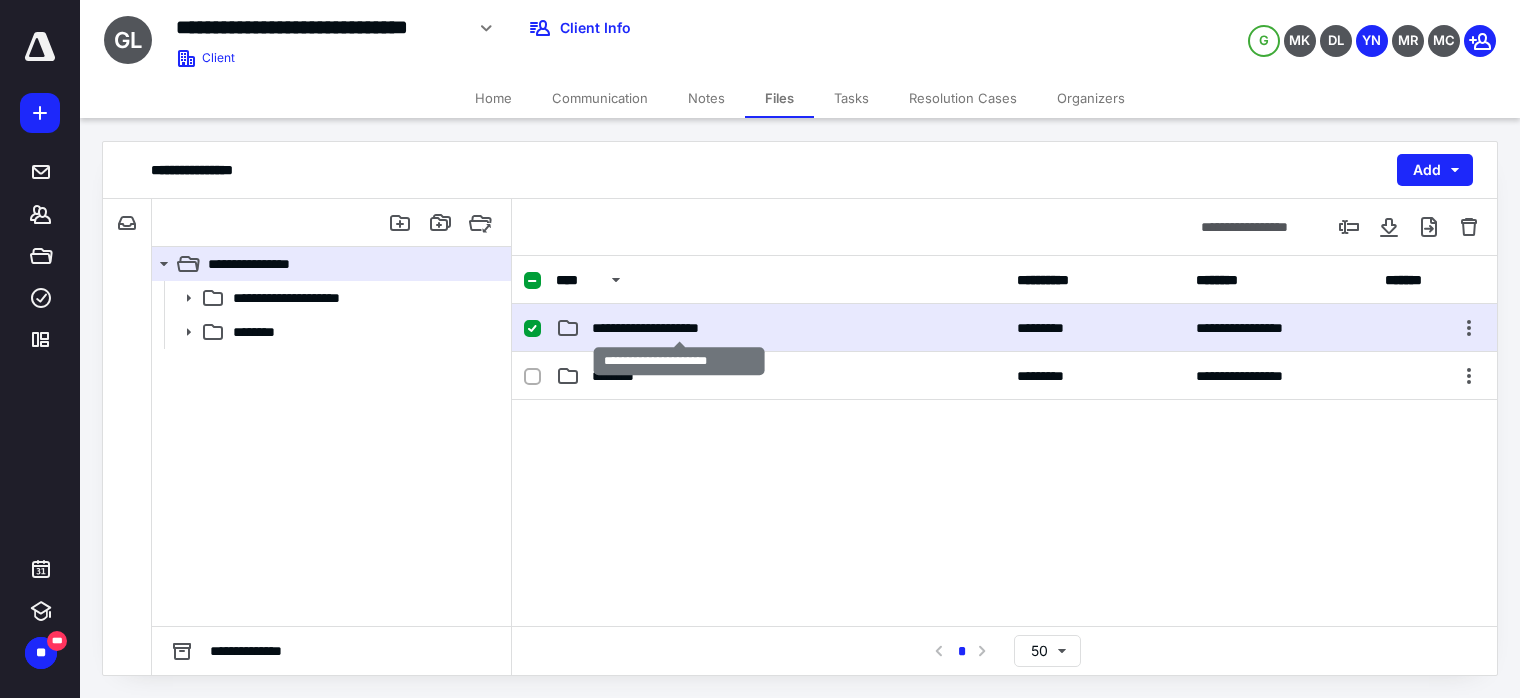 click on "**********" at bounding box center [679, 328] 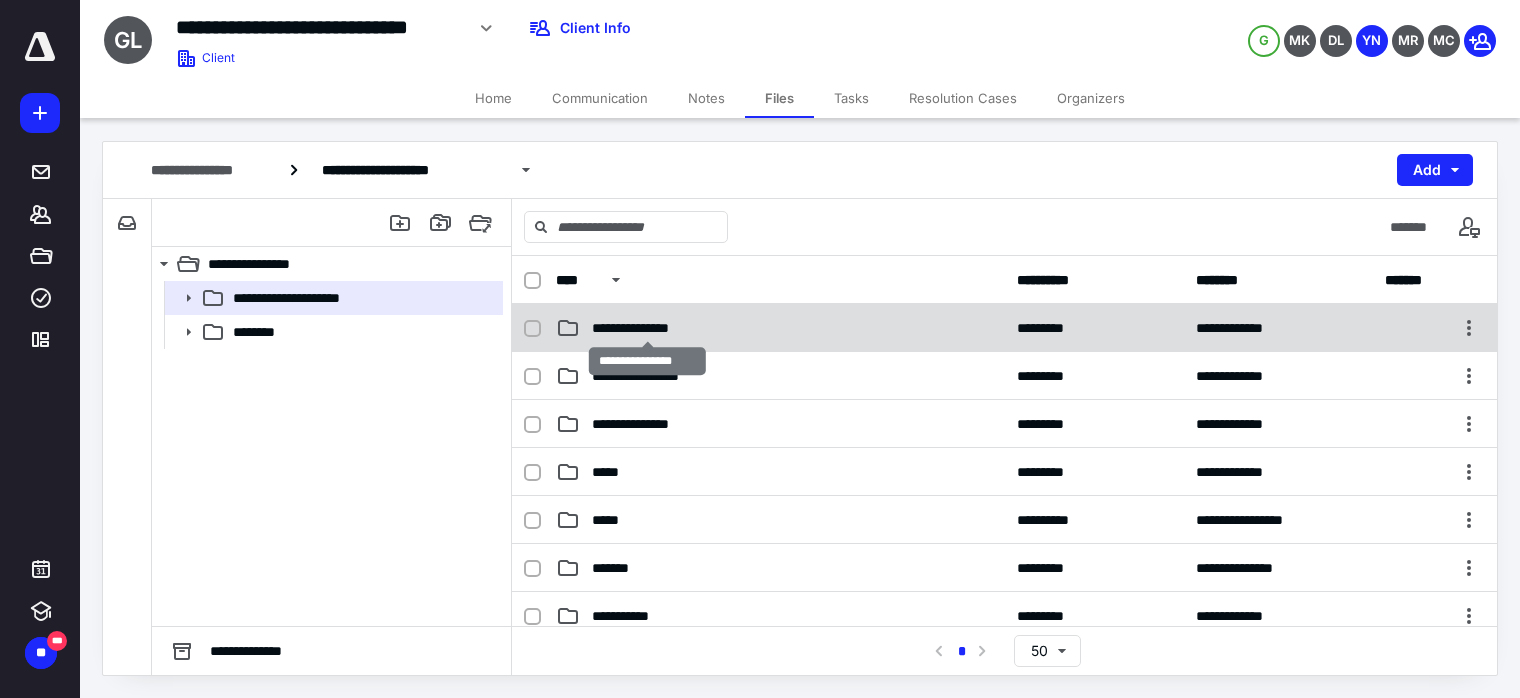 click on "**********" at bounding box center (648, 328) 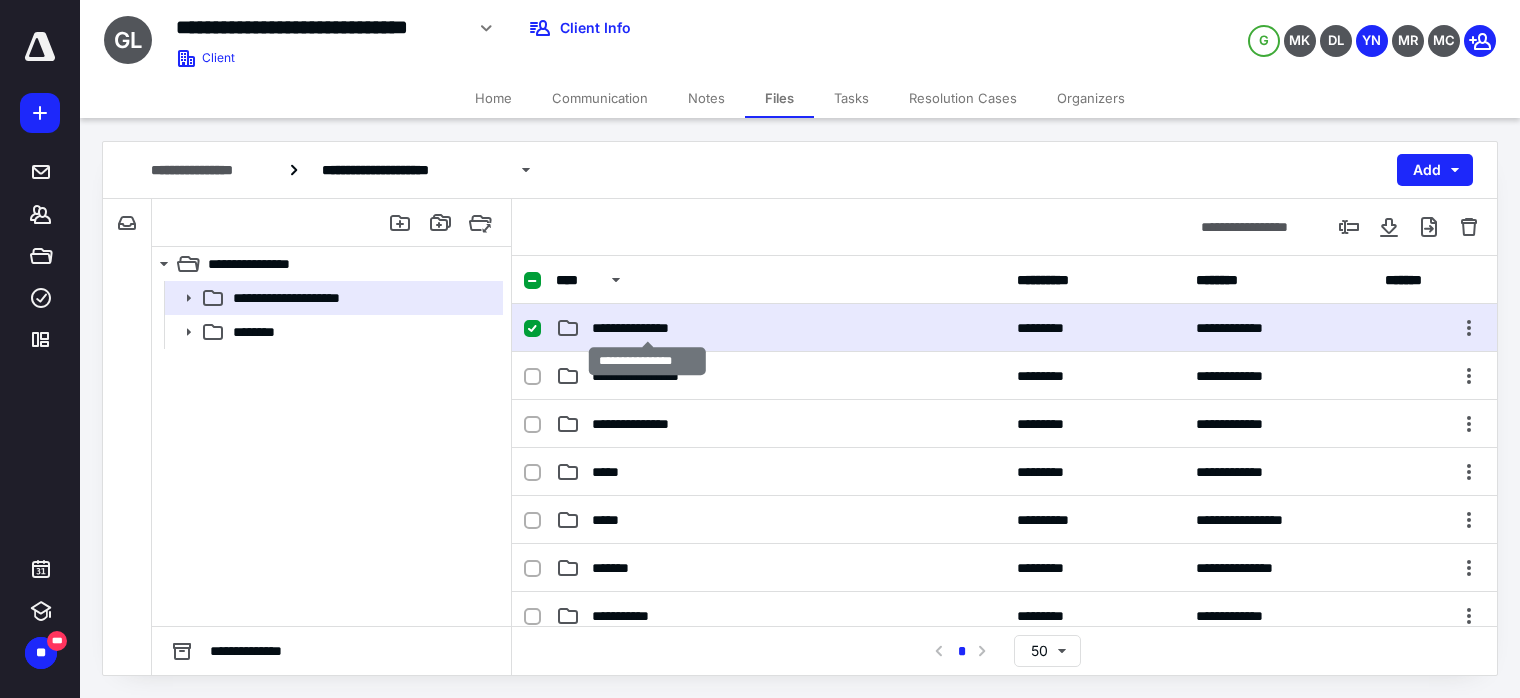 click on "**********" at bounding box center [648, 328] 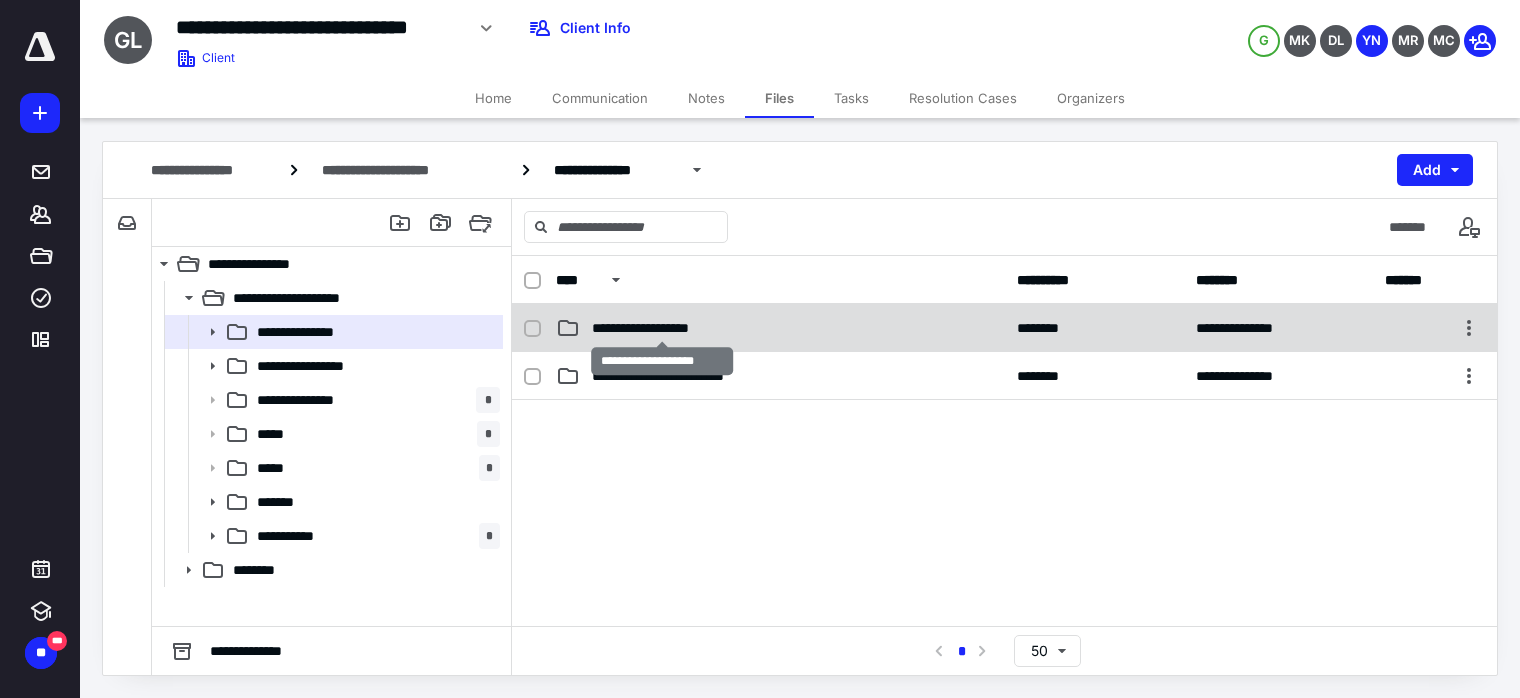 click on "**********" at bounding box center [662, 328] 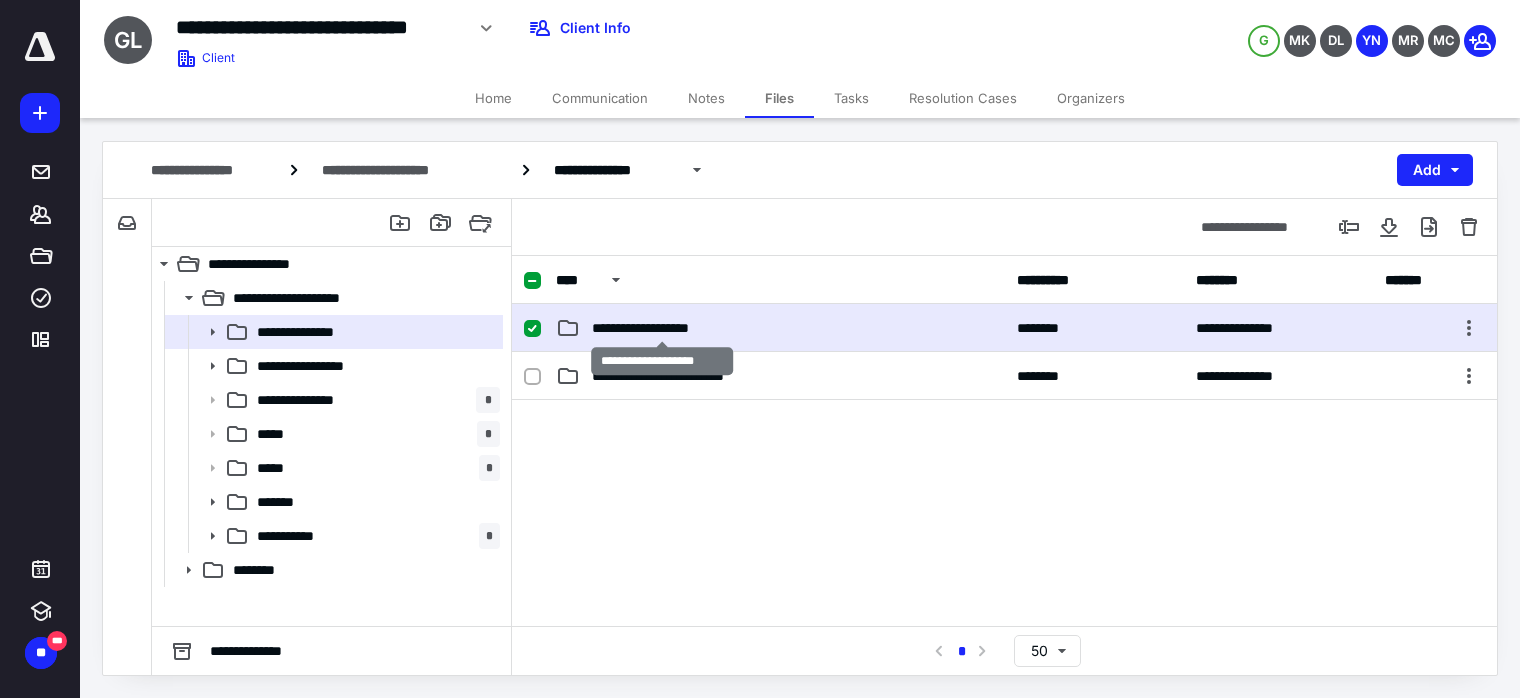 click on "**********" at bounding box center [662, 328] 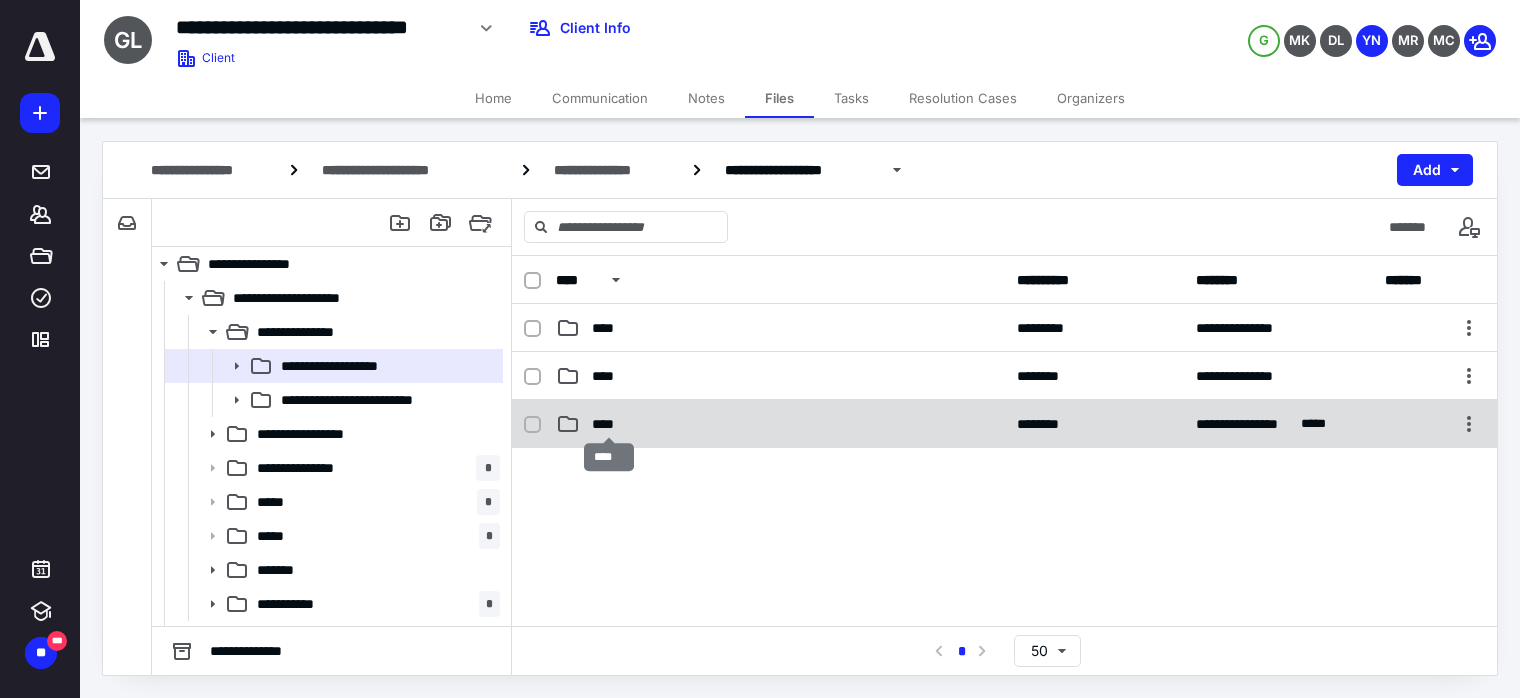 click on "****" at bounding box center [609, 424] 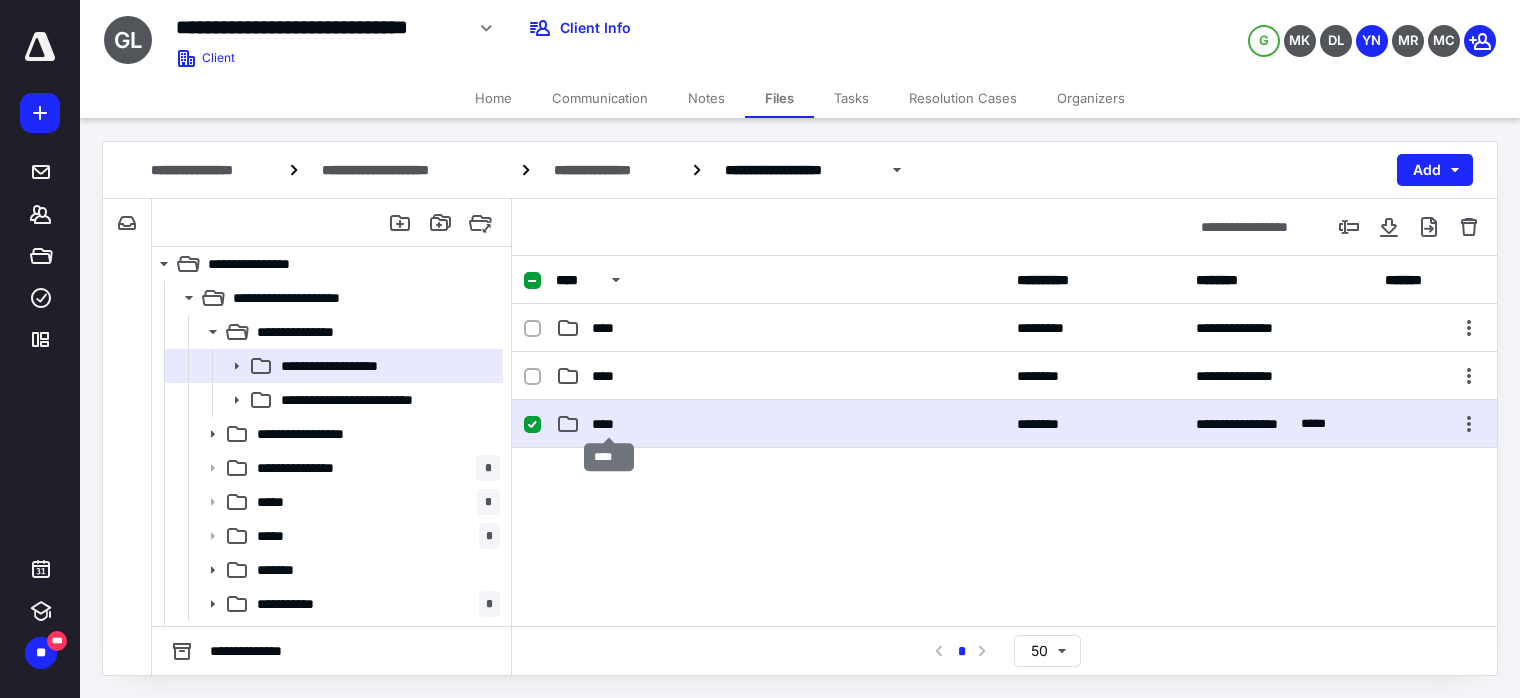 click on "****" at bounding box center [609, 424] 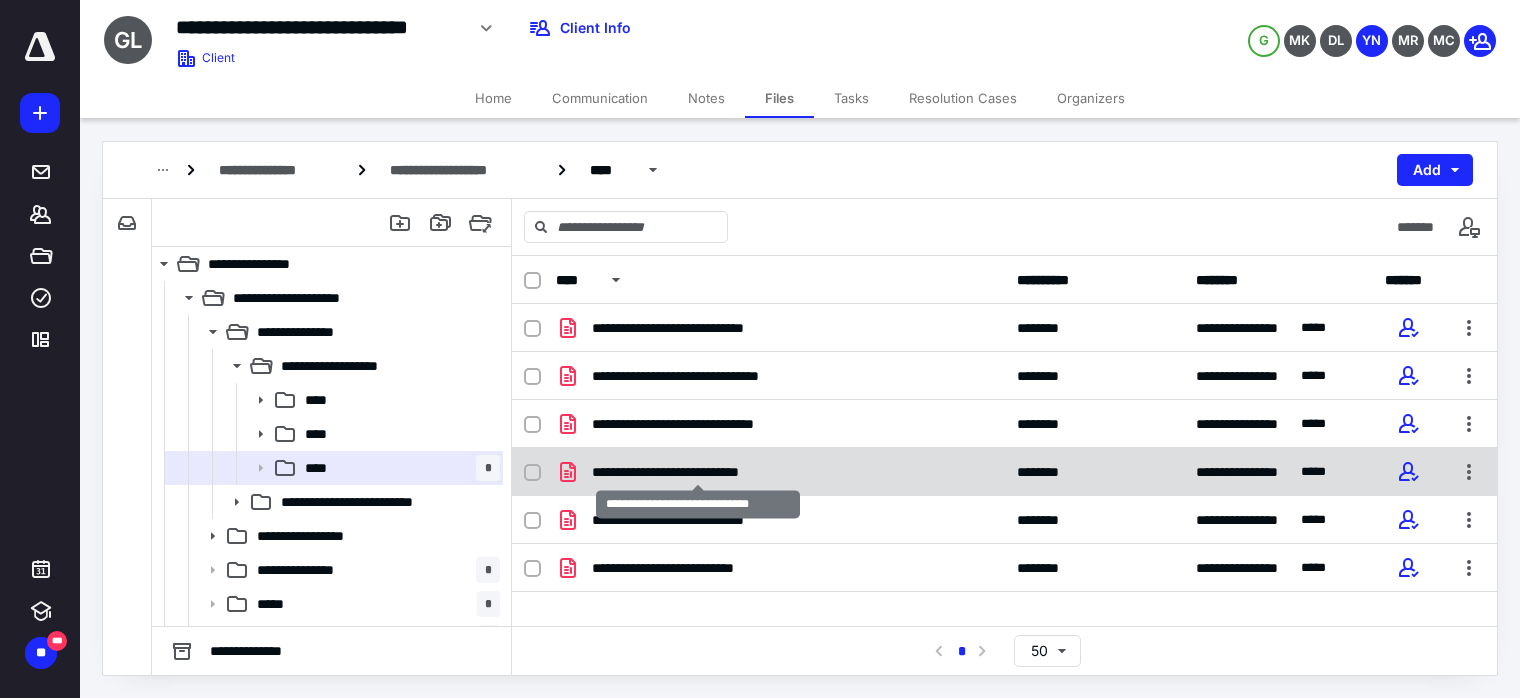 click on "**********" at bounding box center (698, 472) 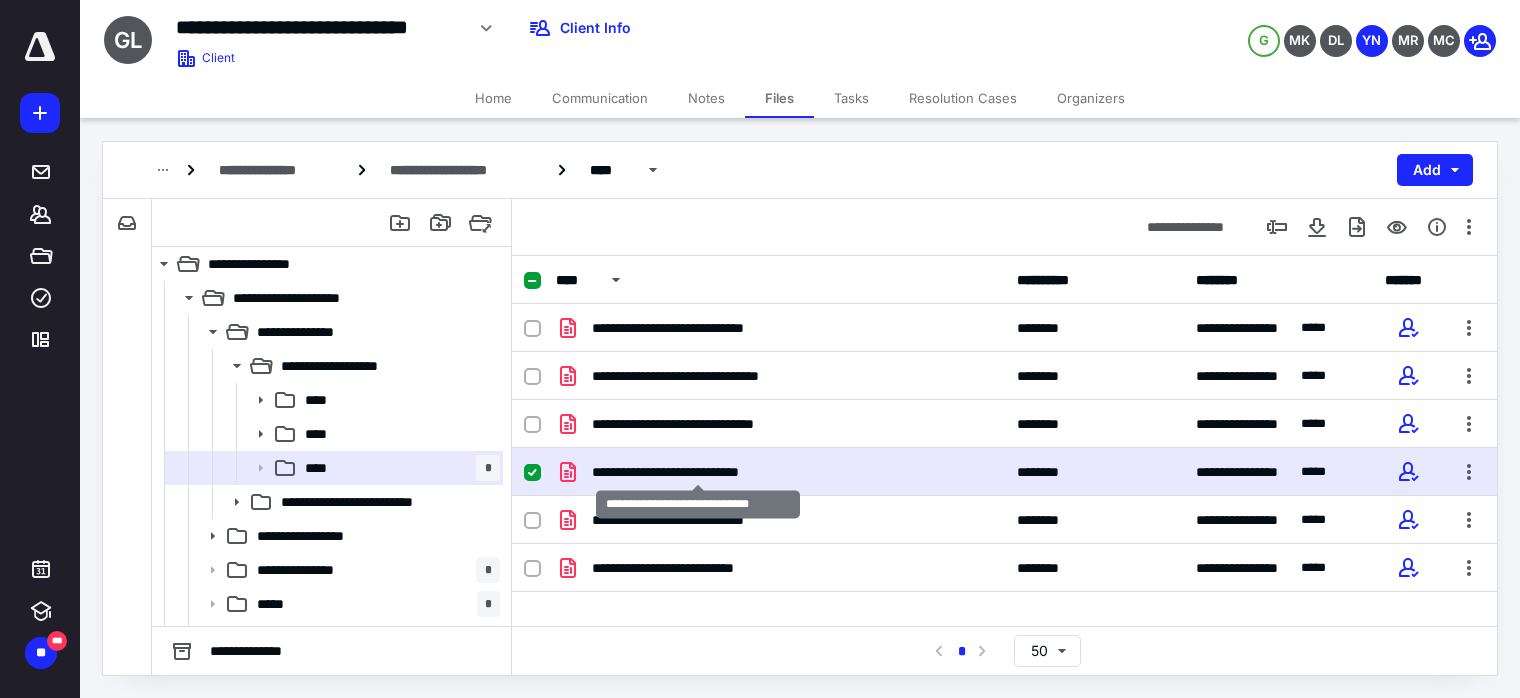 click on "**********" at bounding box center (698, 472) 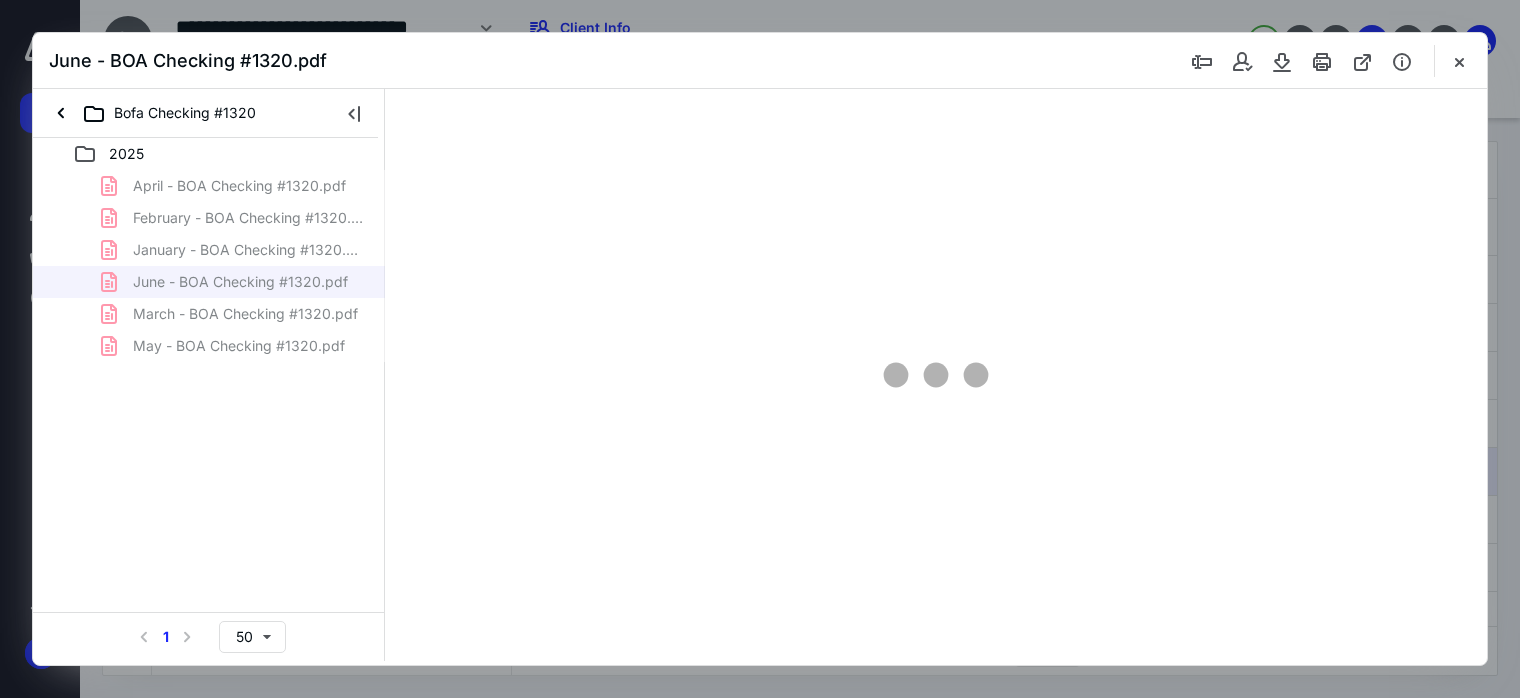 scroll, scrollTop: 0, scrollLeft: 0, axis: both 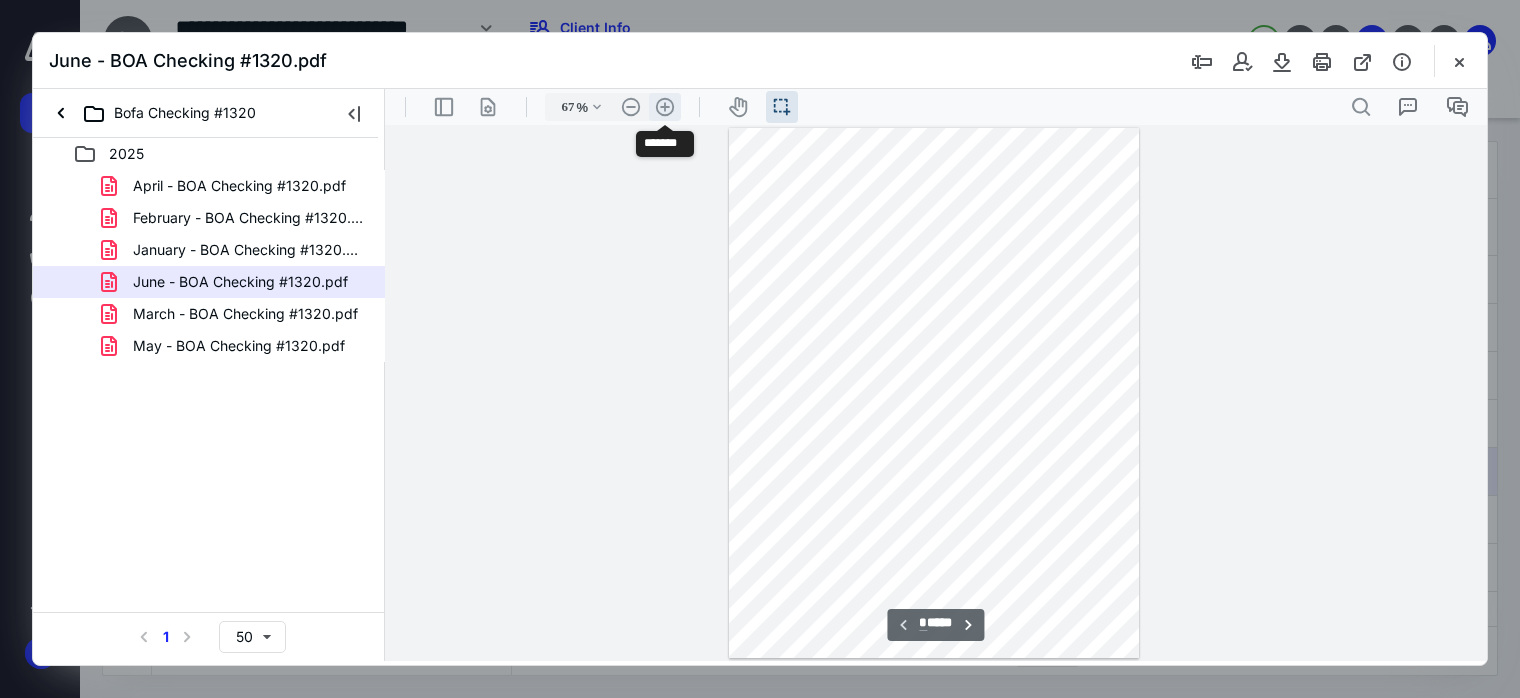 click on ".cls-1{fill:#abb0c4;} icon - header - zoom - in - line" at bounding box center (665, 107) 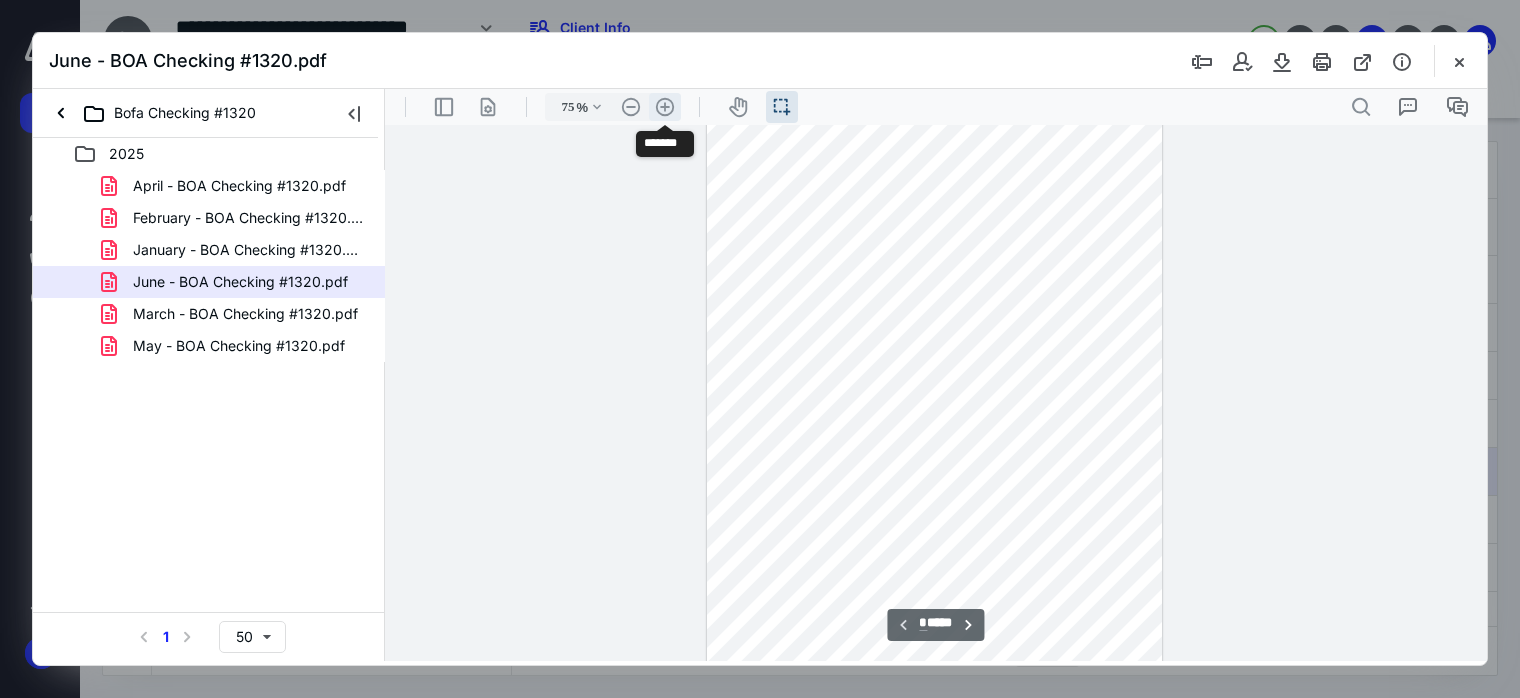 click on ".cls-1{fill:#abb0c4;} icon - header - zoom - in - line" at bounding box center [665, 107] 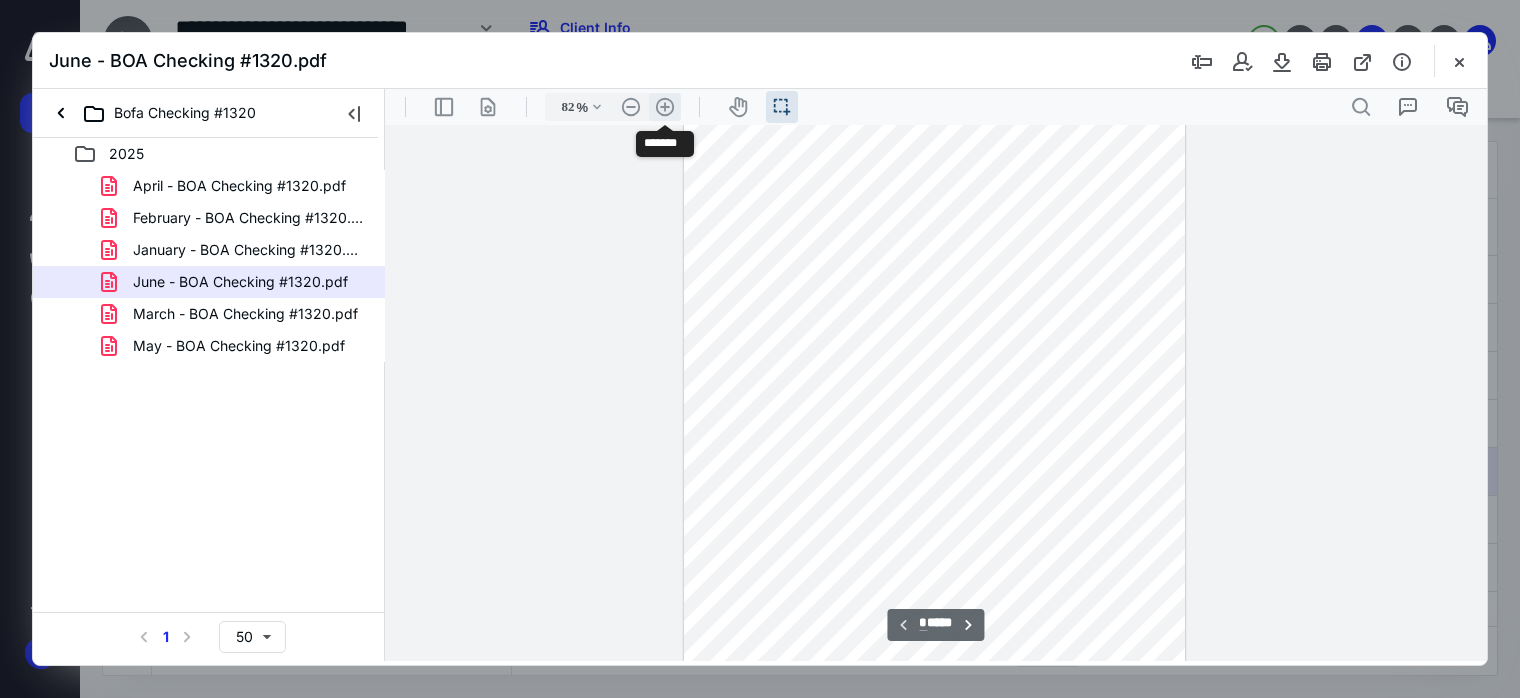 click on ".cls-1{fill:#abb0c4;} icon - header - zoom - in - line" at bounding box center [665, 107] 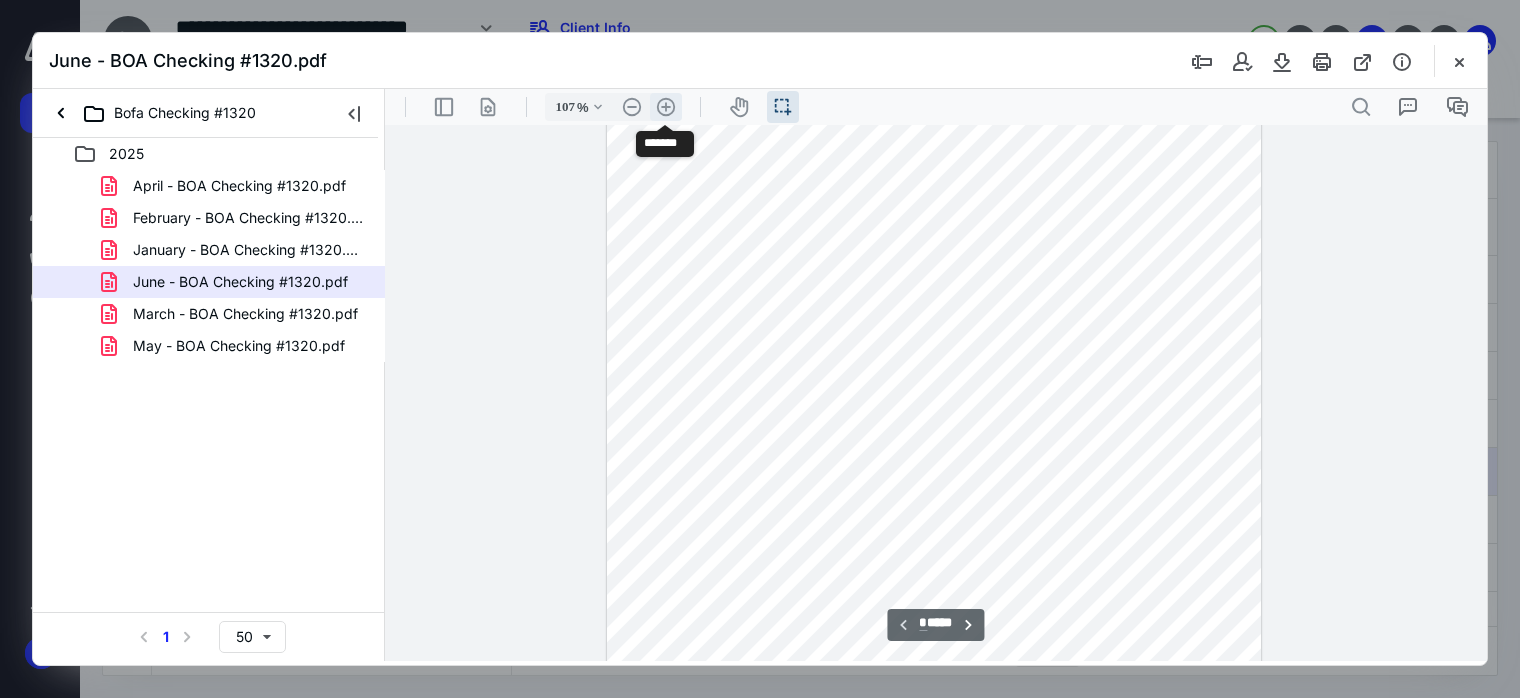 click on ".cls-1{fill:#abb0c4;} icon - header - zoom - in - line" at bounding box center (666, 107) 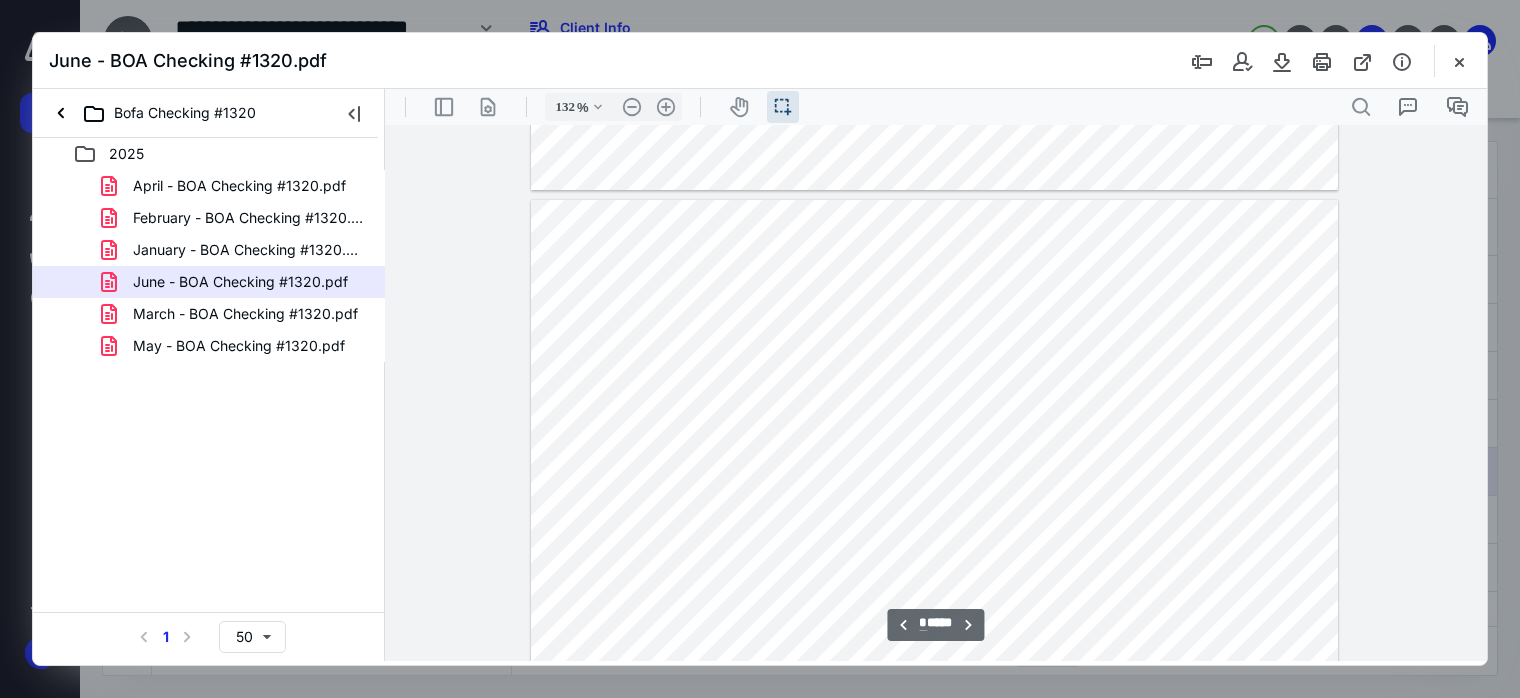 scroll, scrollTop: 2140, scrollLeft: 0, axis: vertical 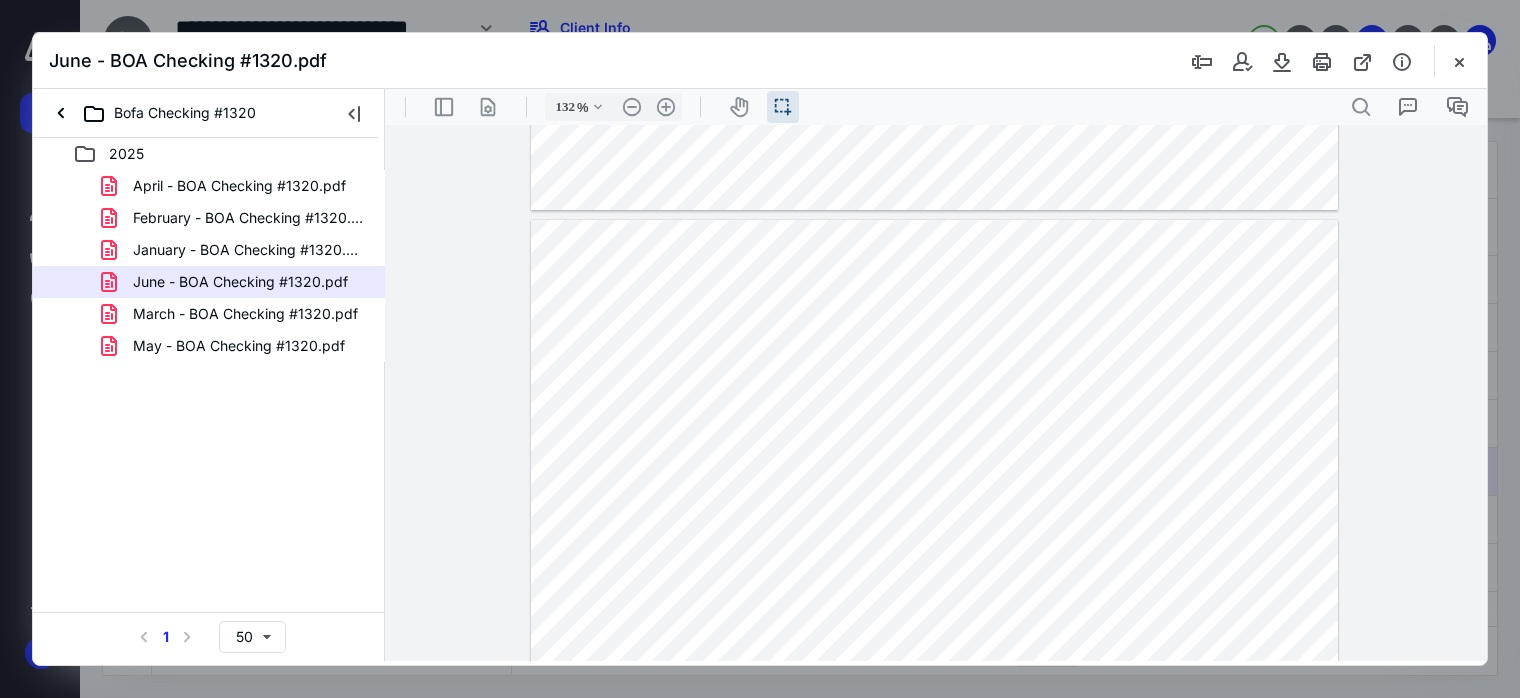 type on "*" 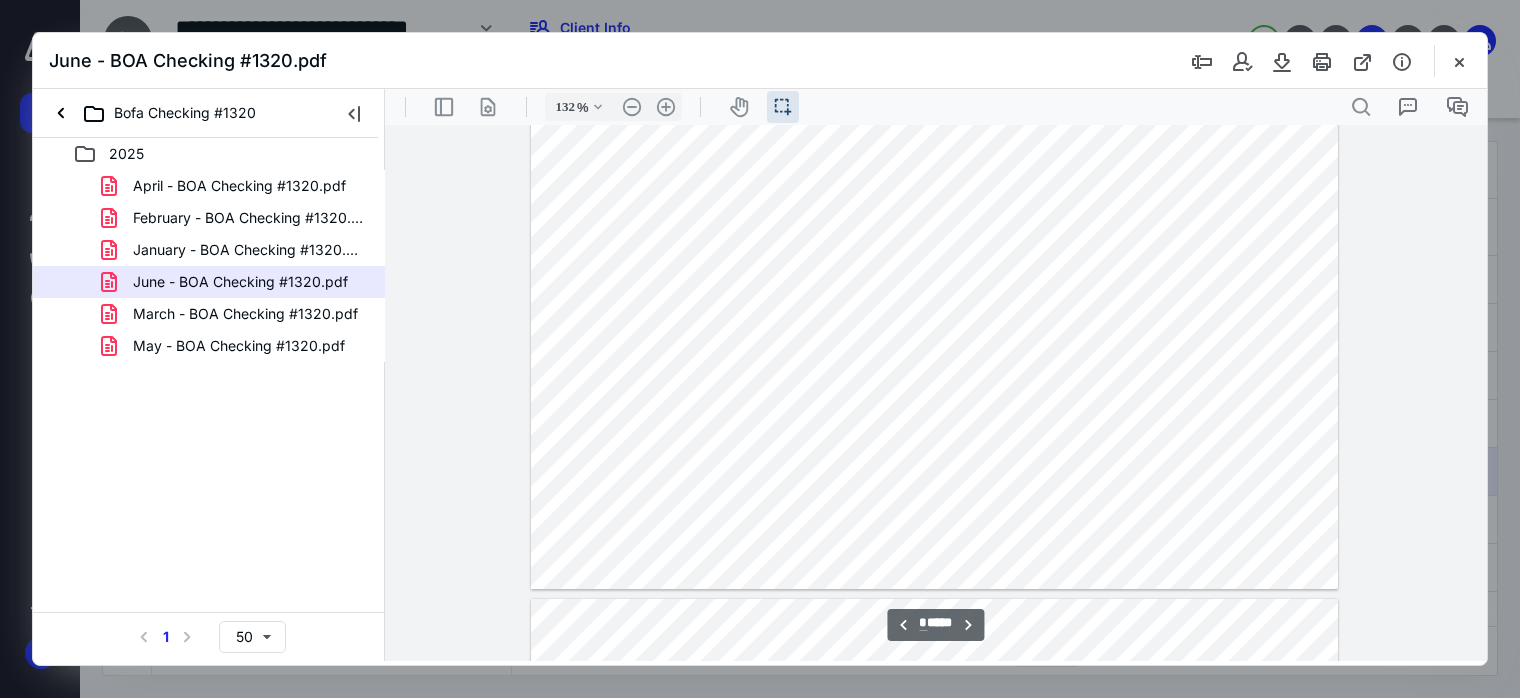 scroll, scrollTop: 1640, scrollLeft: 0, axis: vertical 